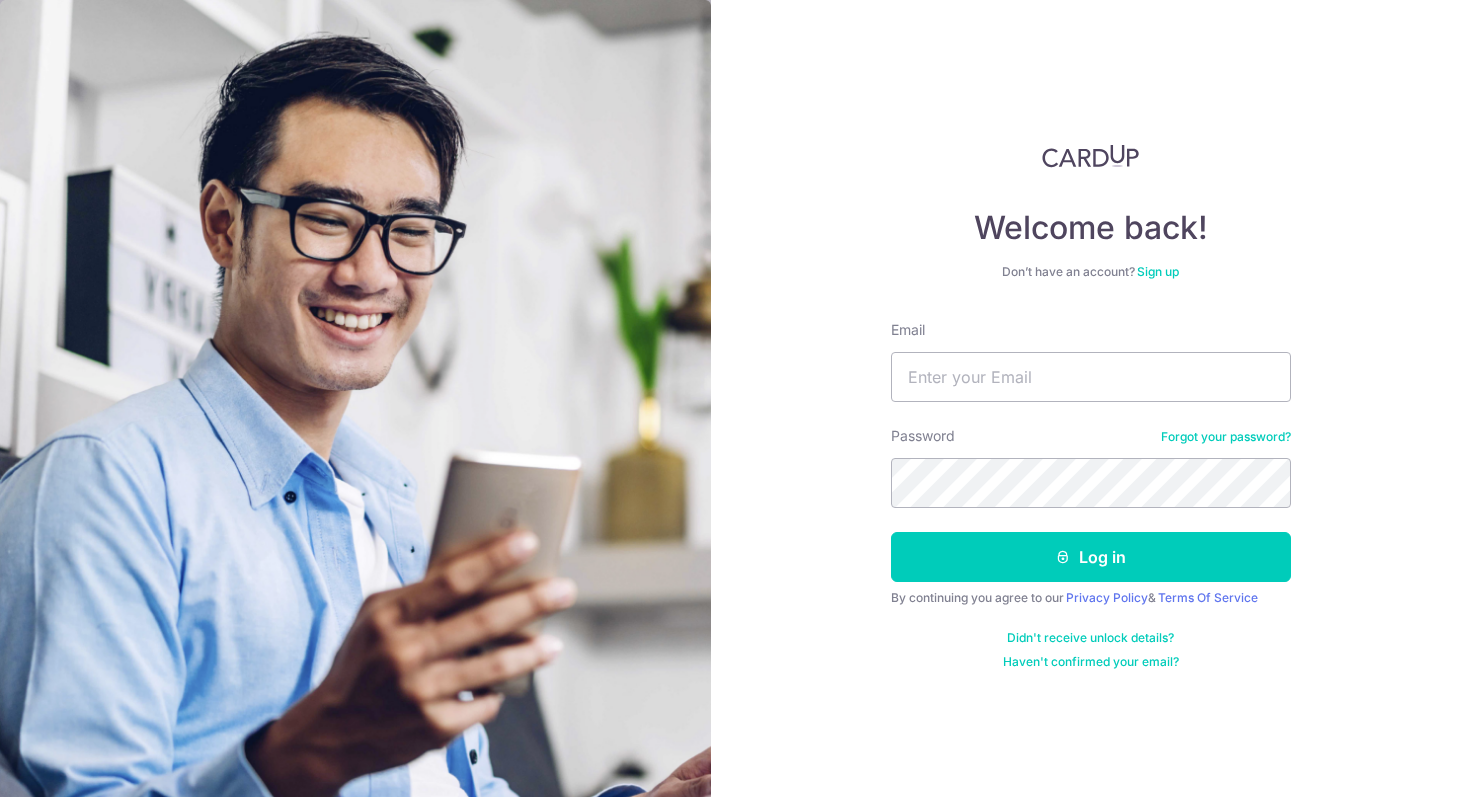 scroll, scrollTop: 0, scrollLeft: 0, axis: both 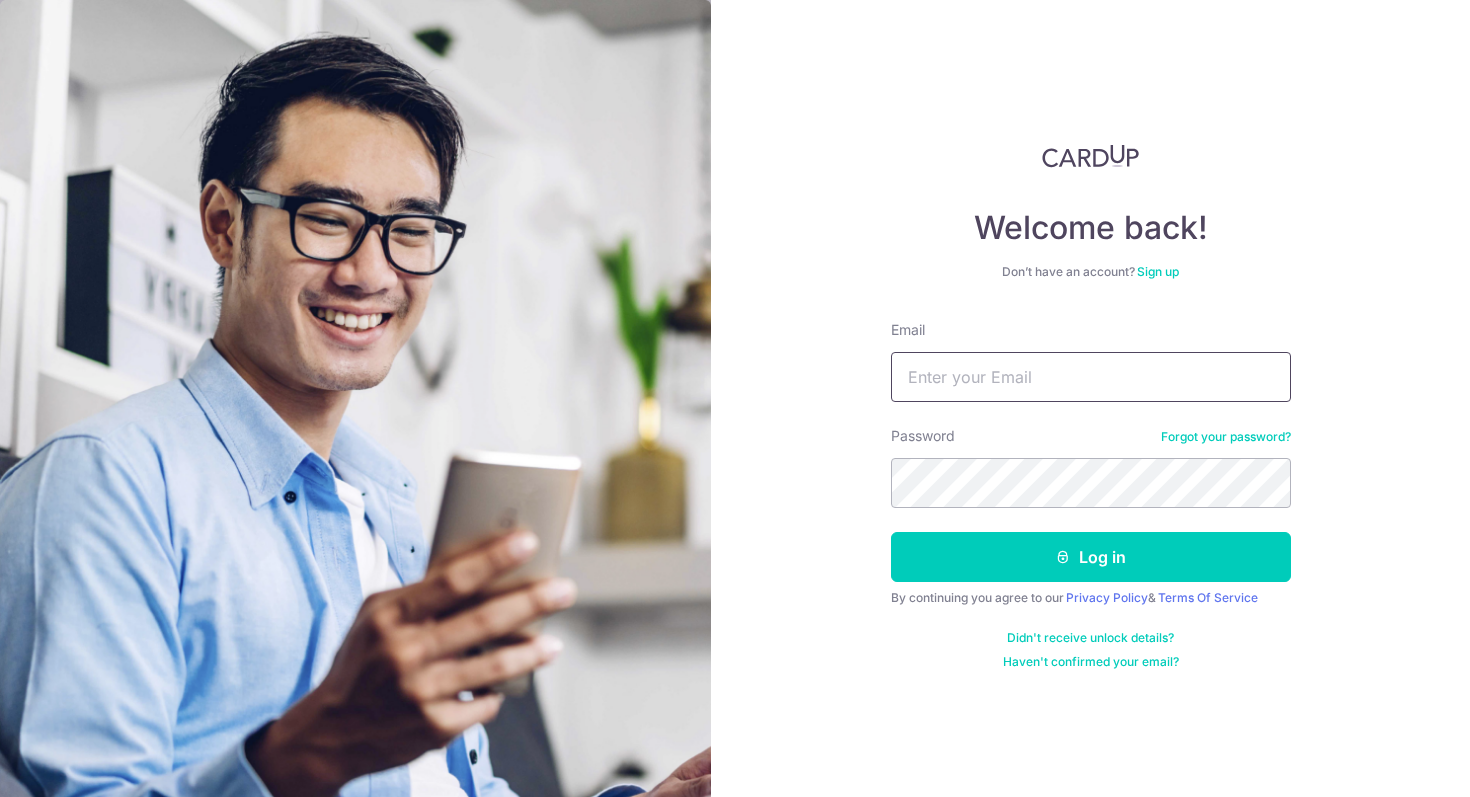 click on "Email" at bounding box center (1091, 377) 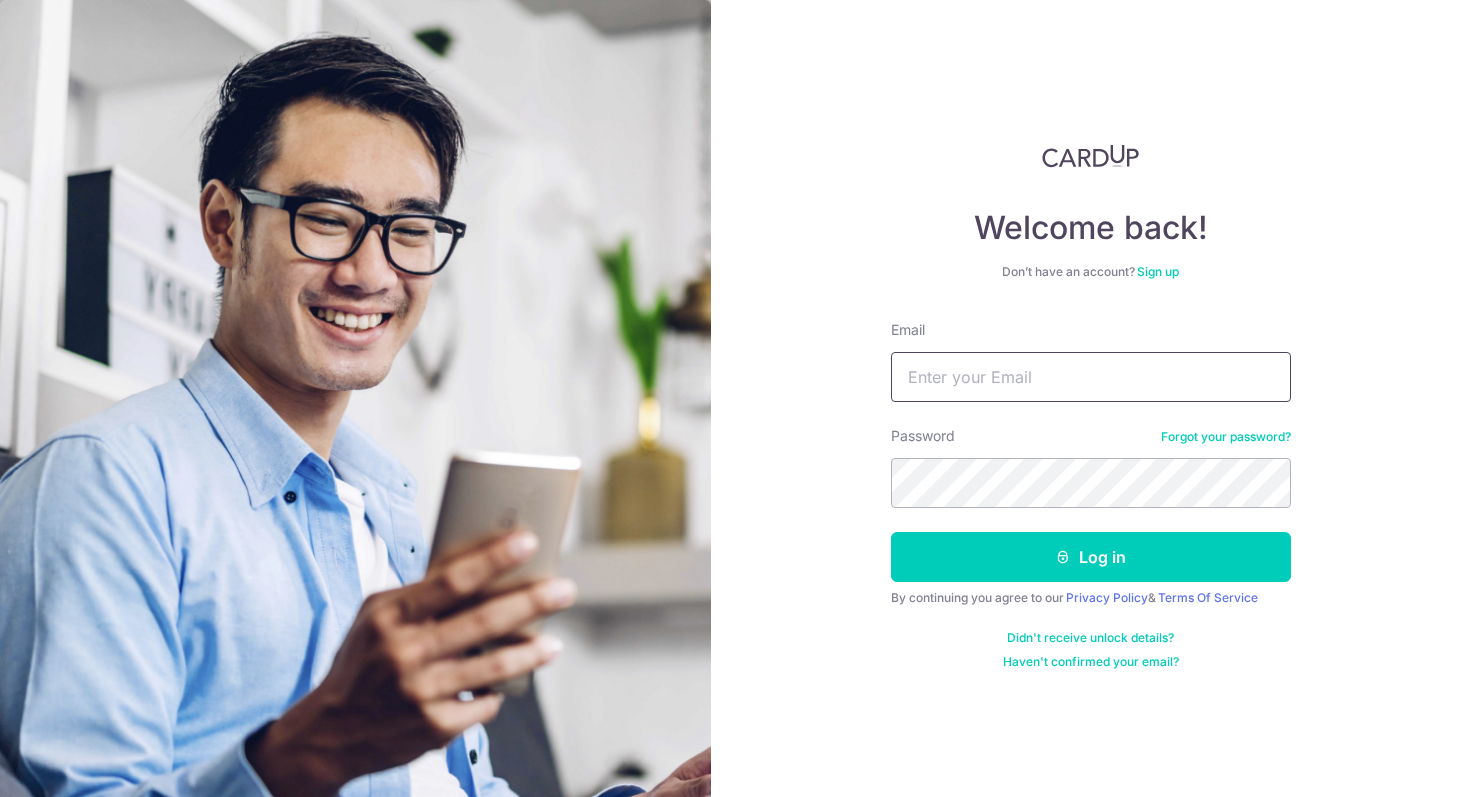 type on "[EMAIL]" 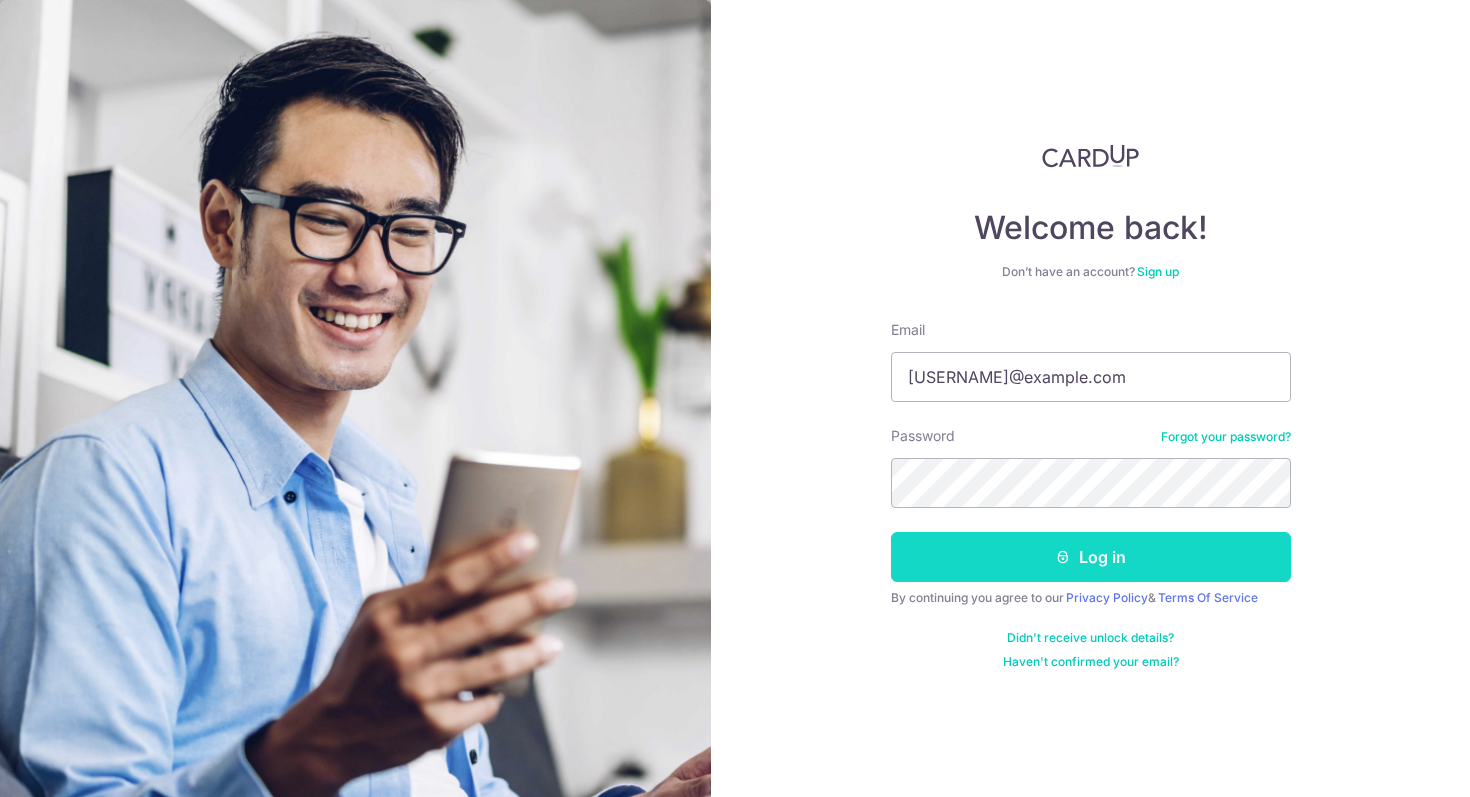 click on "Log in" at bounding box center [1091, 557] 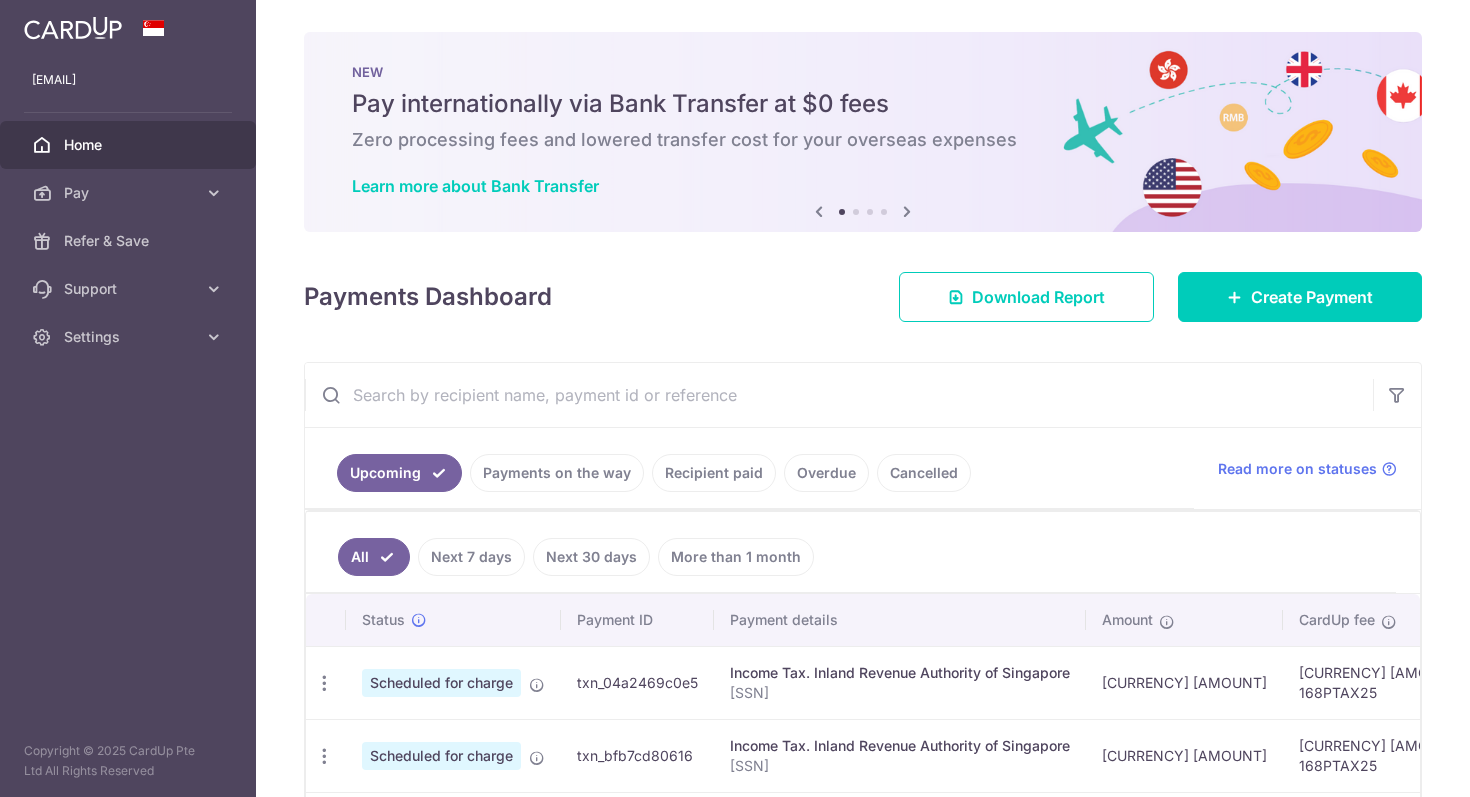 scroll, scrollTop: 0, scrollLeft: 0, axis: both 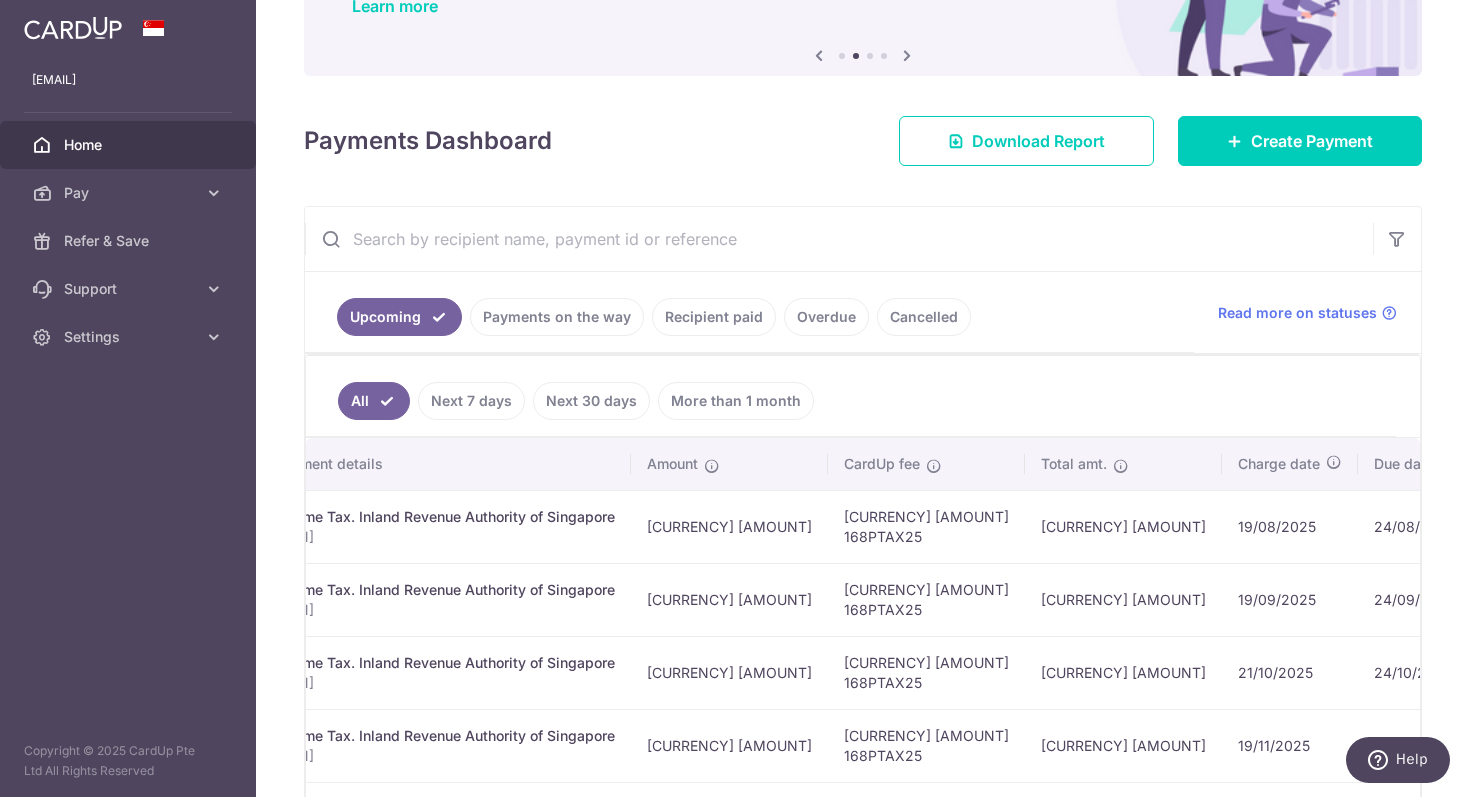 click on "Payments on the way" at bounding box center [557, 317] 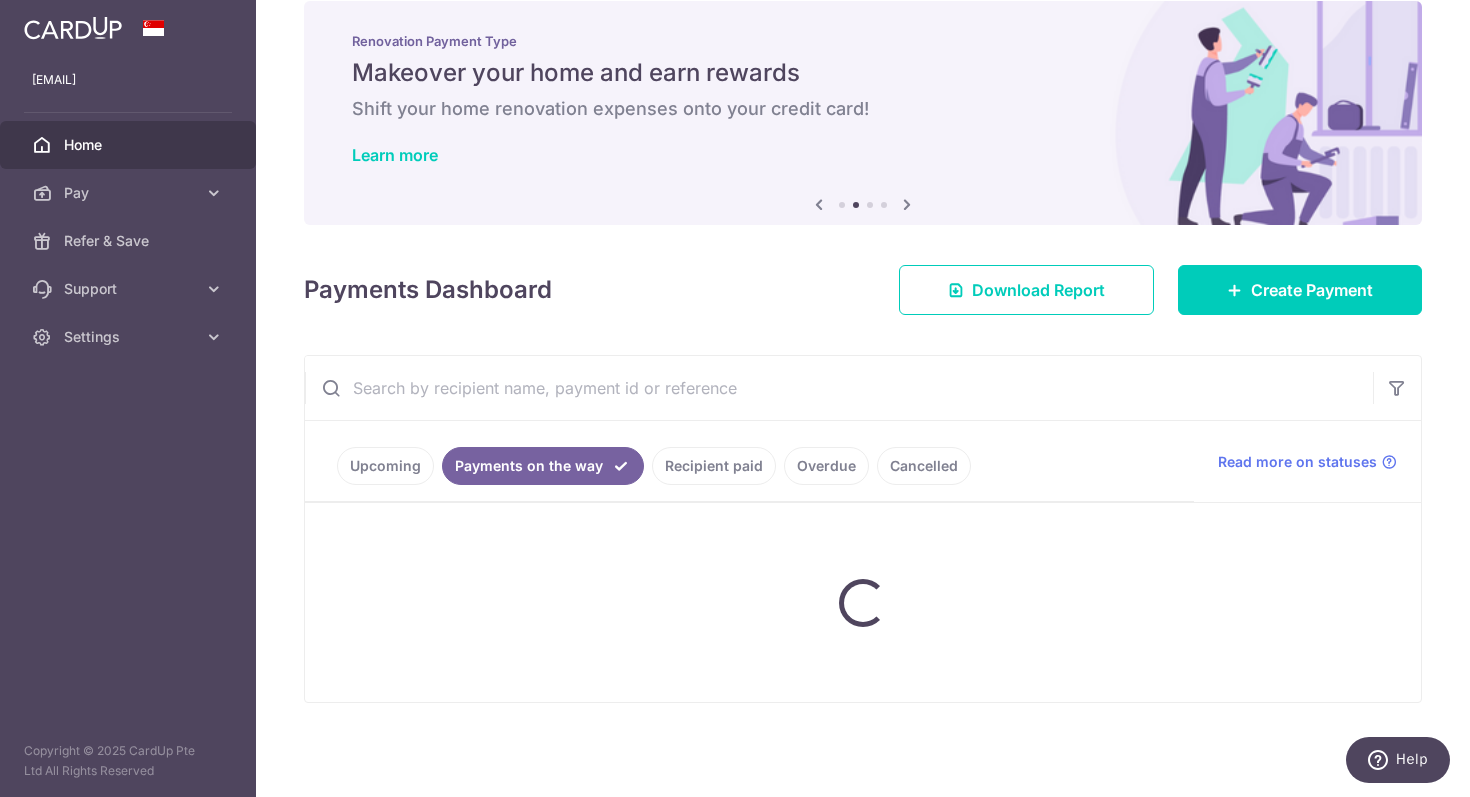 scroll, scrollTop: 95, scrollLeft: 0, axis: vertical 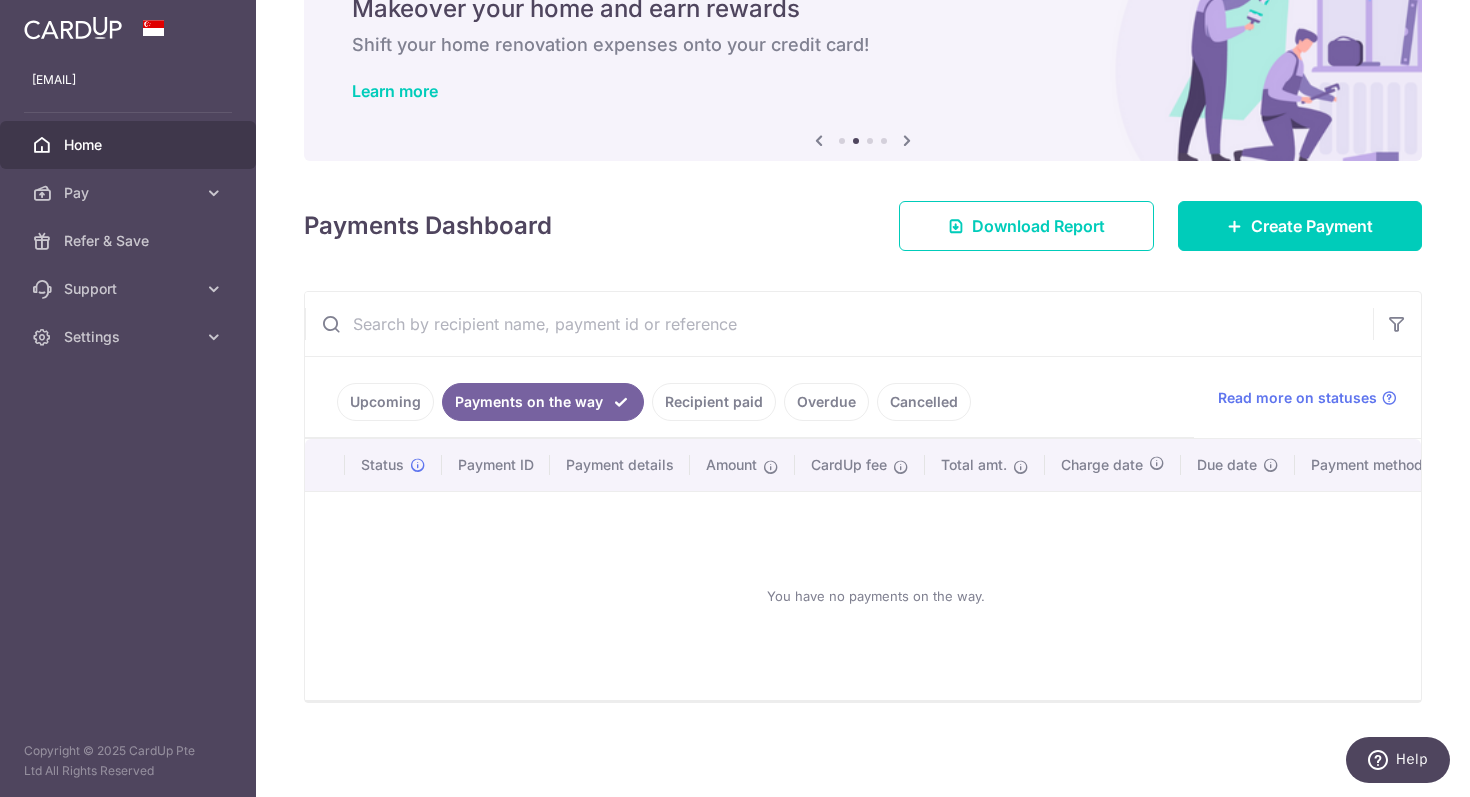 click on "Recipient paid" at bounding box center [714, 402] 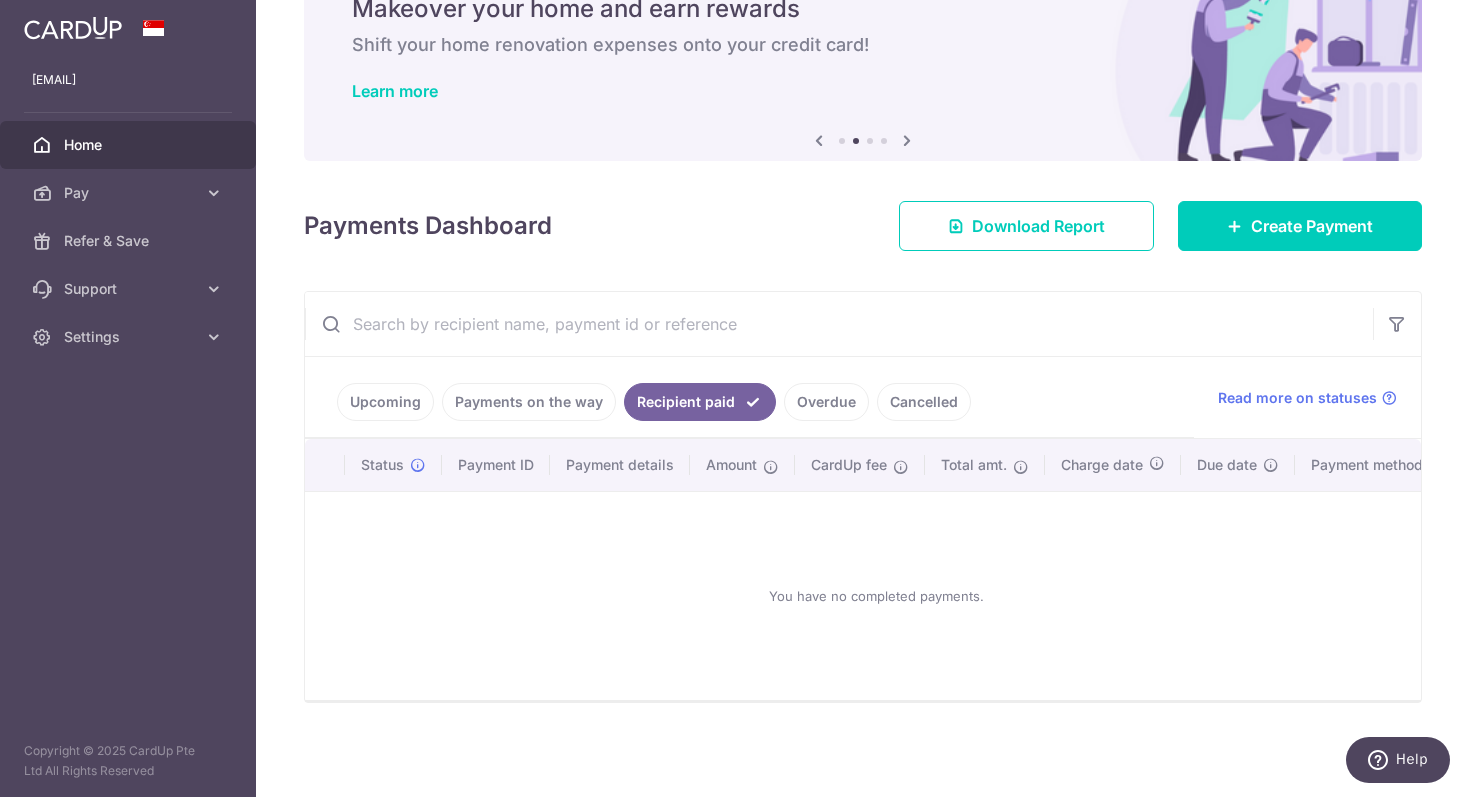 click on "Overdue" at bounding box center [826, 402] 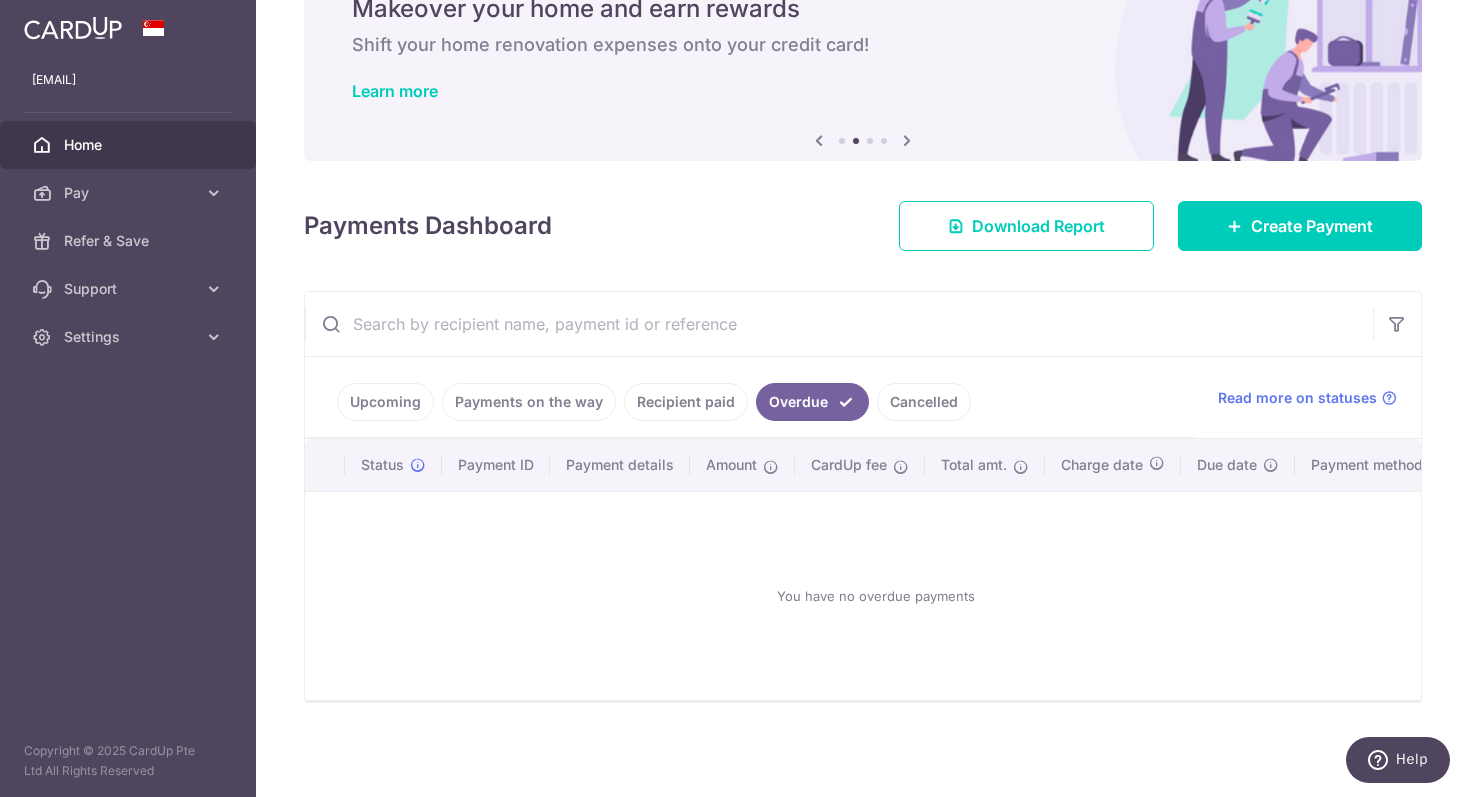 click on "Cancelled" at bounding box center [924, 402] 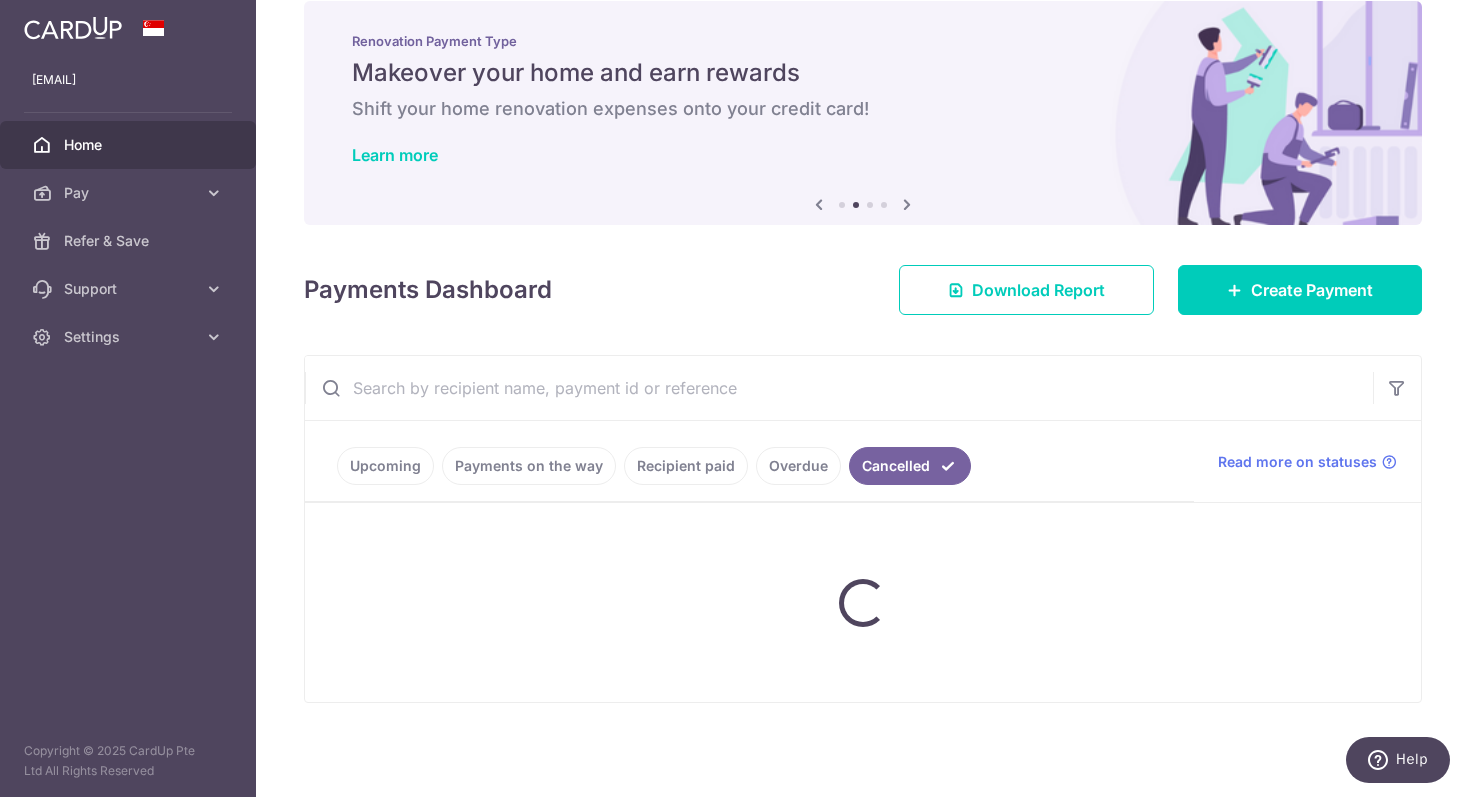scroll, scrollTop: 0, scrollLeft: 0, axis: both 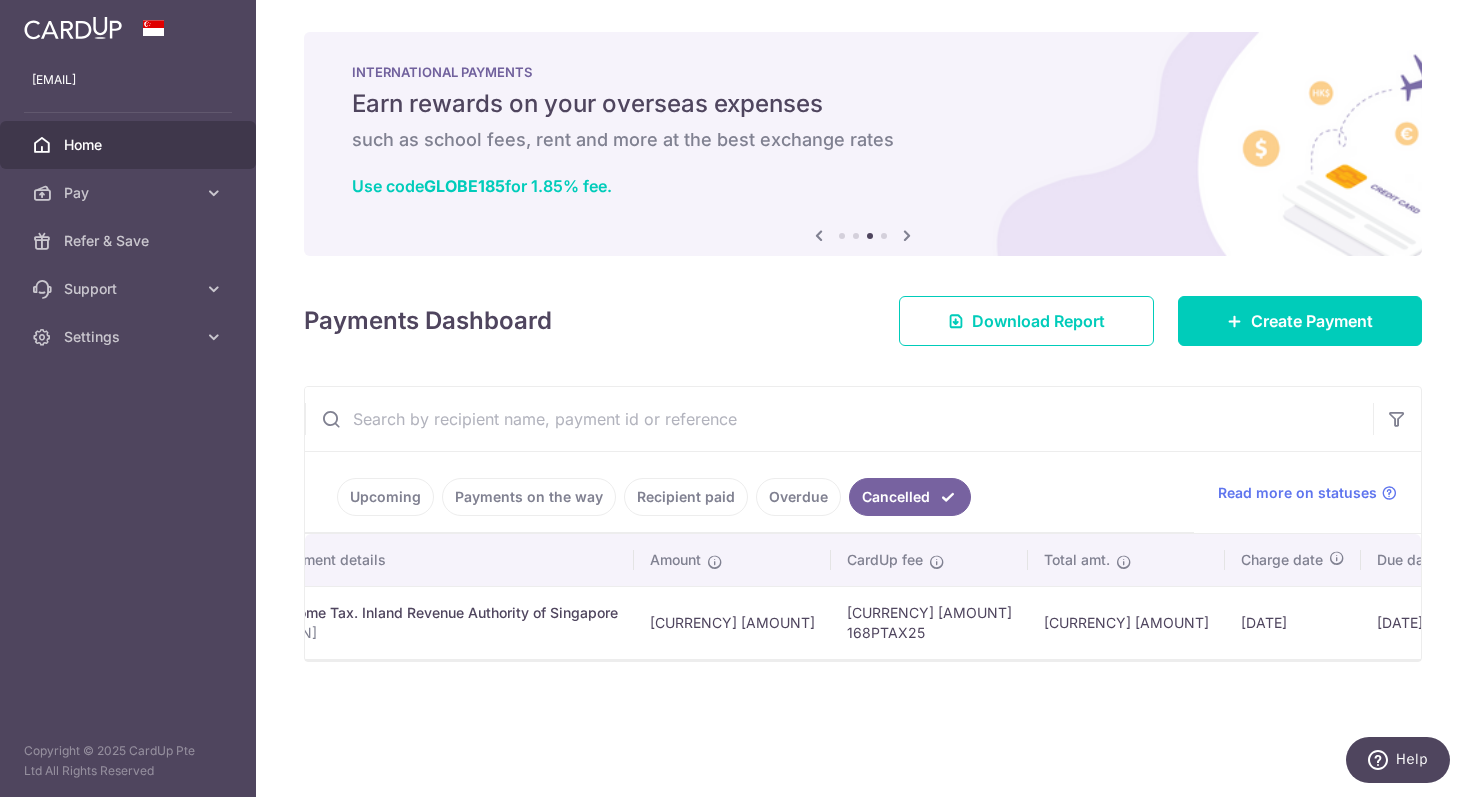 click on "Upcoming" at bounding box center (385, 497) 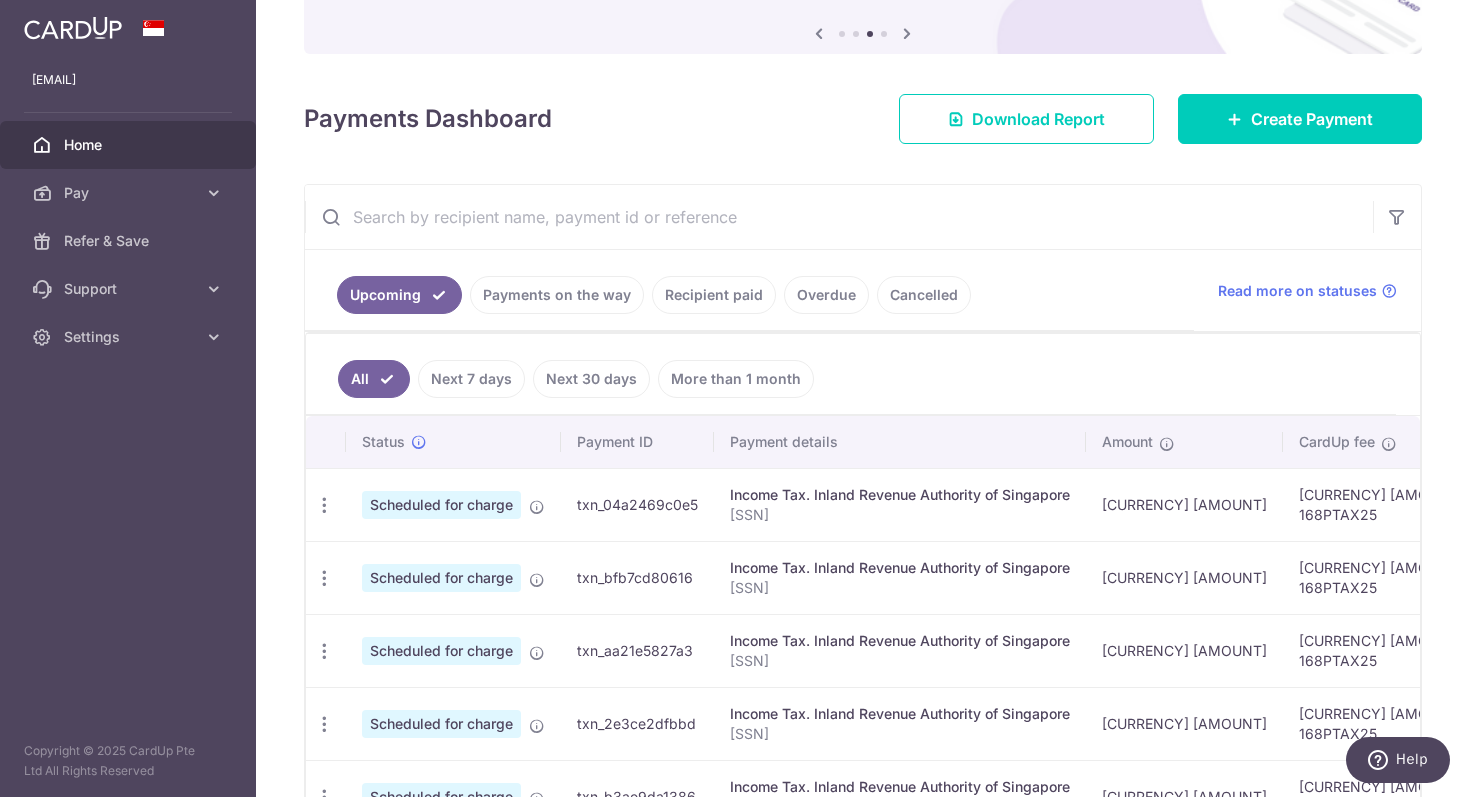 scroll, scrollTop: 207, scrollLeft: 0, axis: vertical 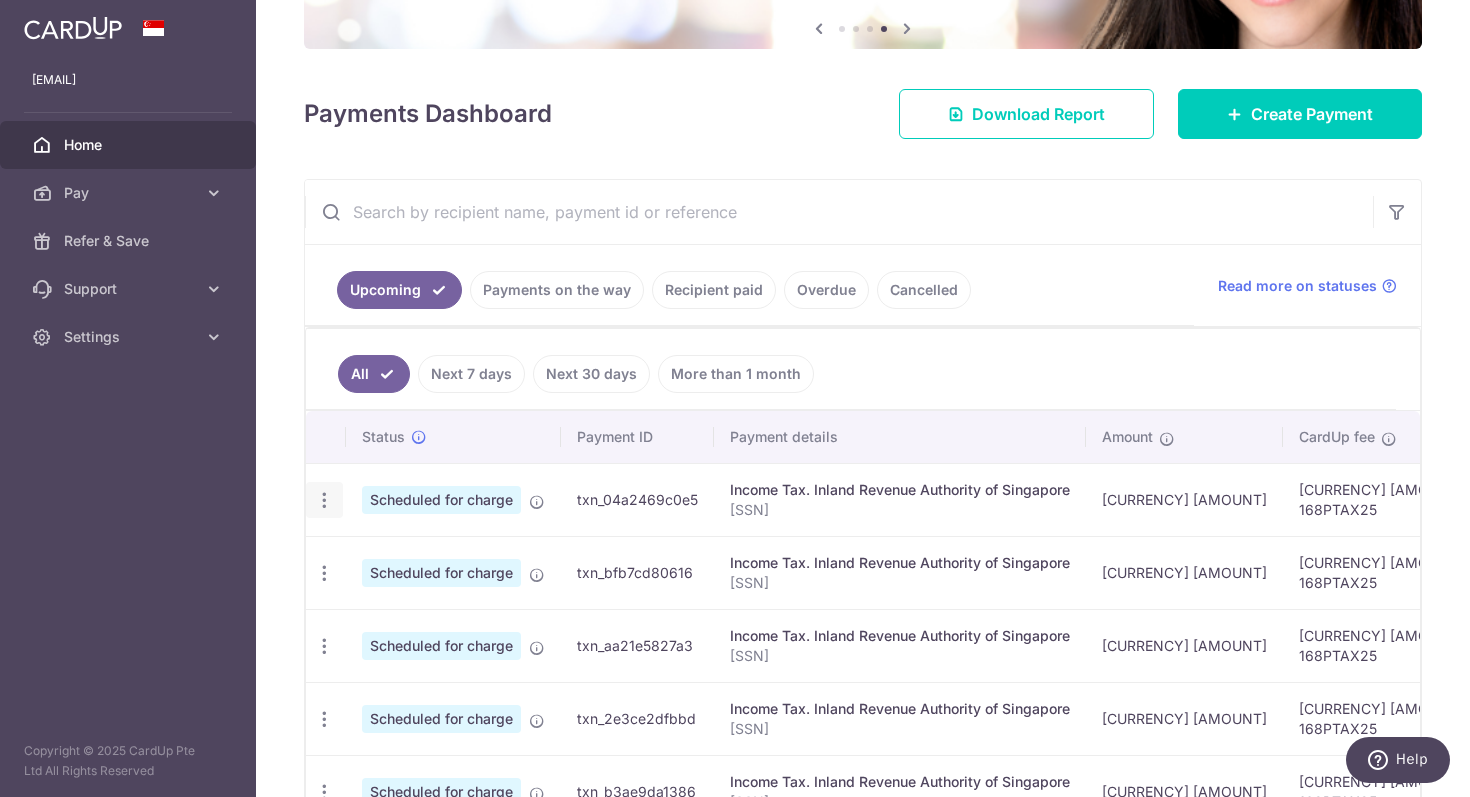 click at bounding box center (324, 500) 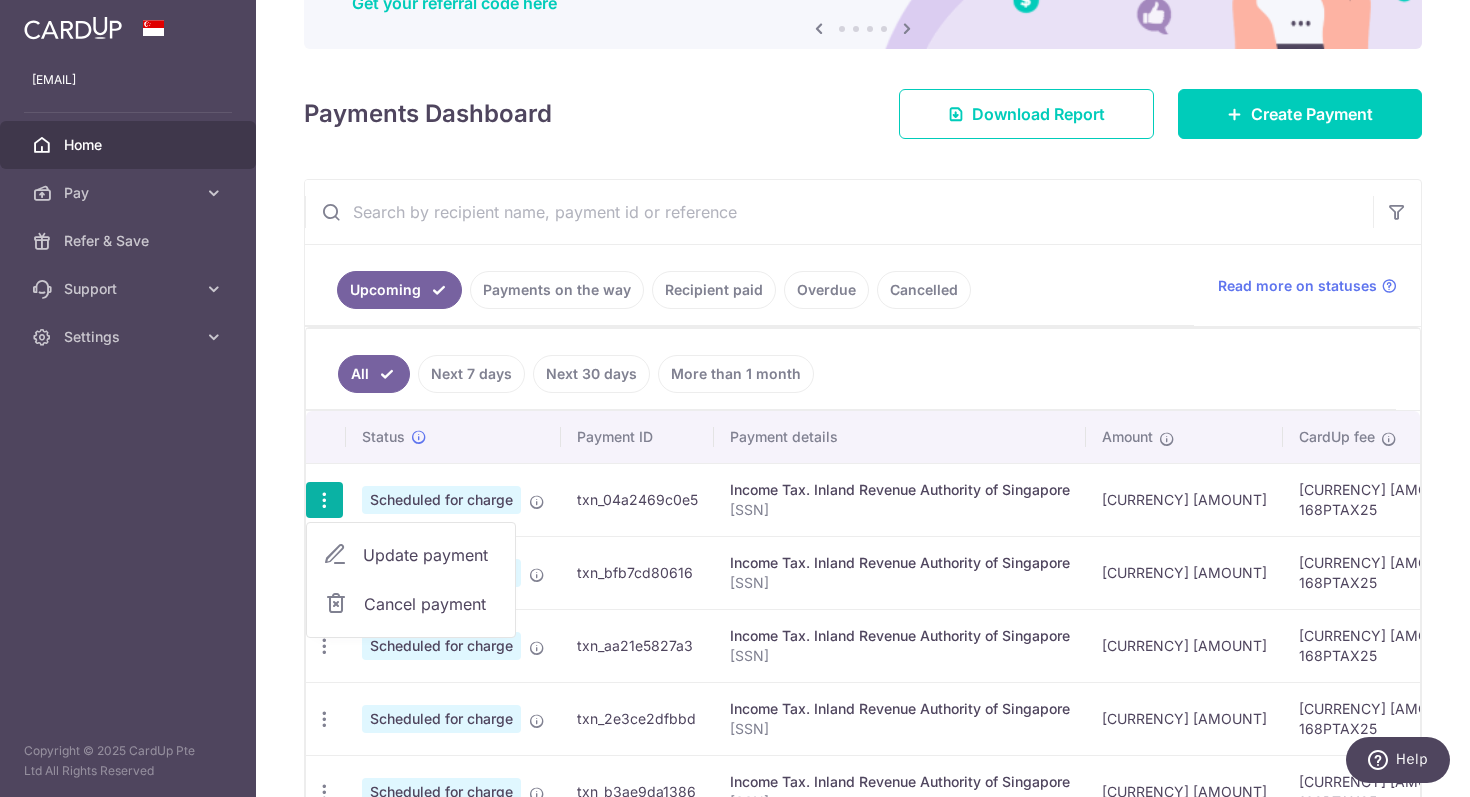 click on "Update payment" at bounding box center [431, 555] 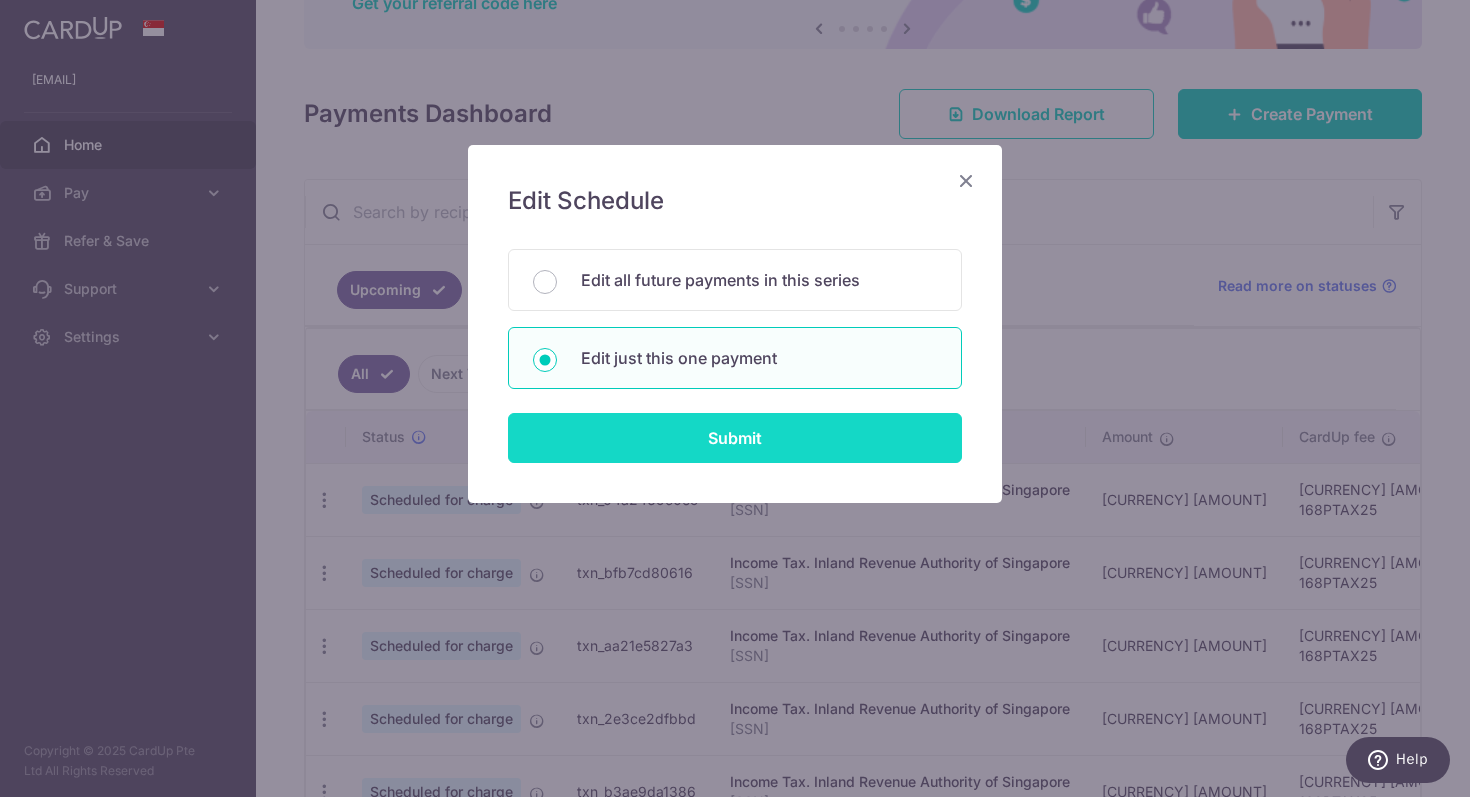 click on "Submit" at bounding box center (735, 438) 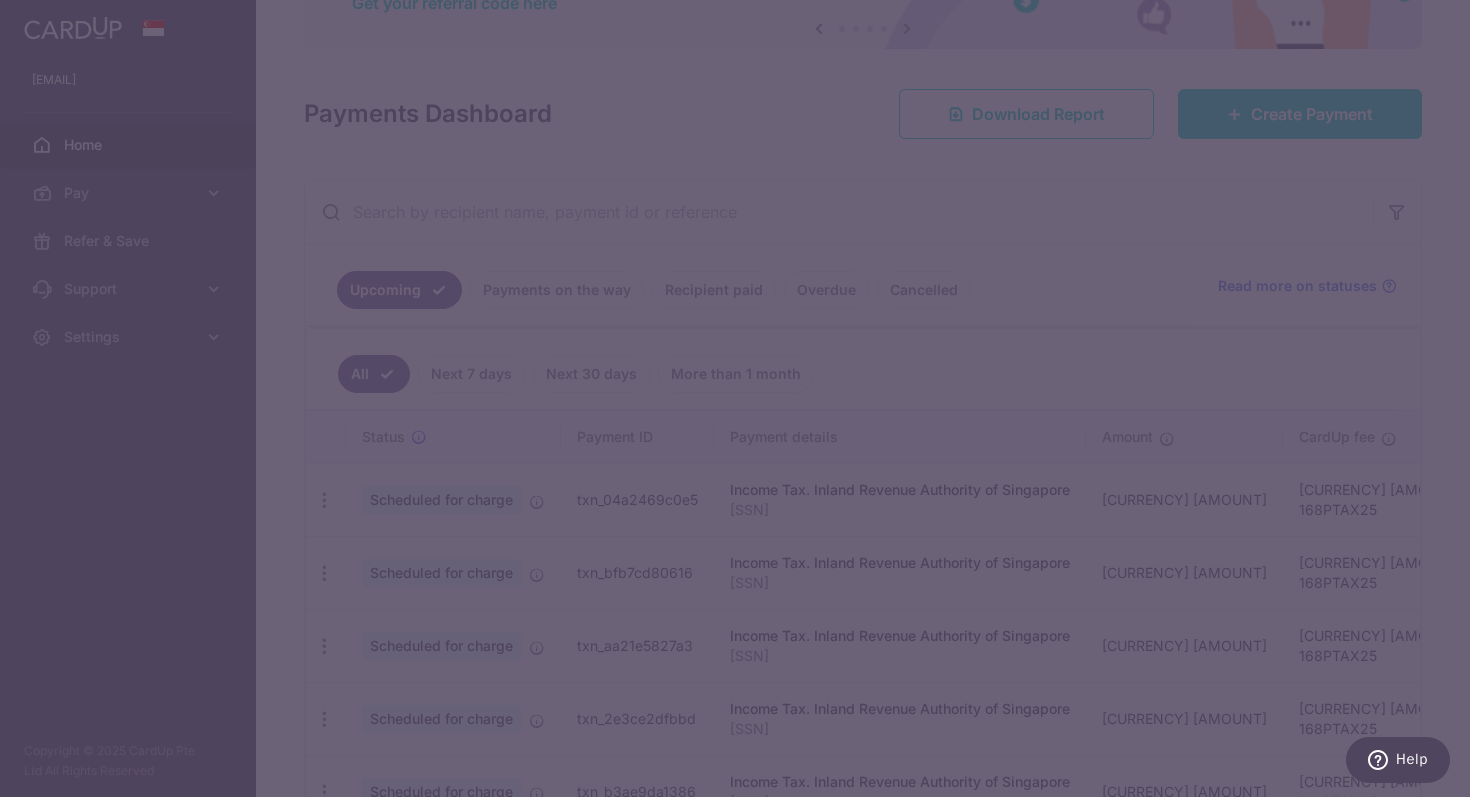 type on "168PTAX25" 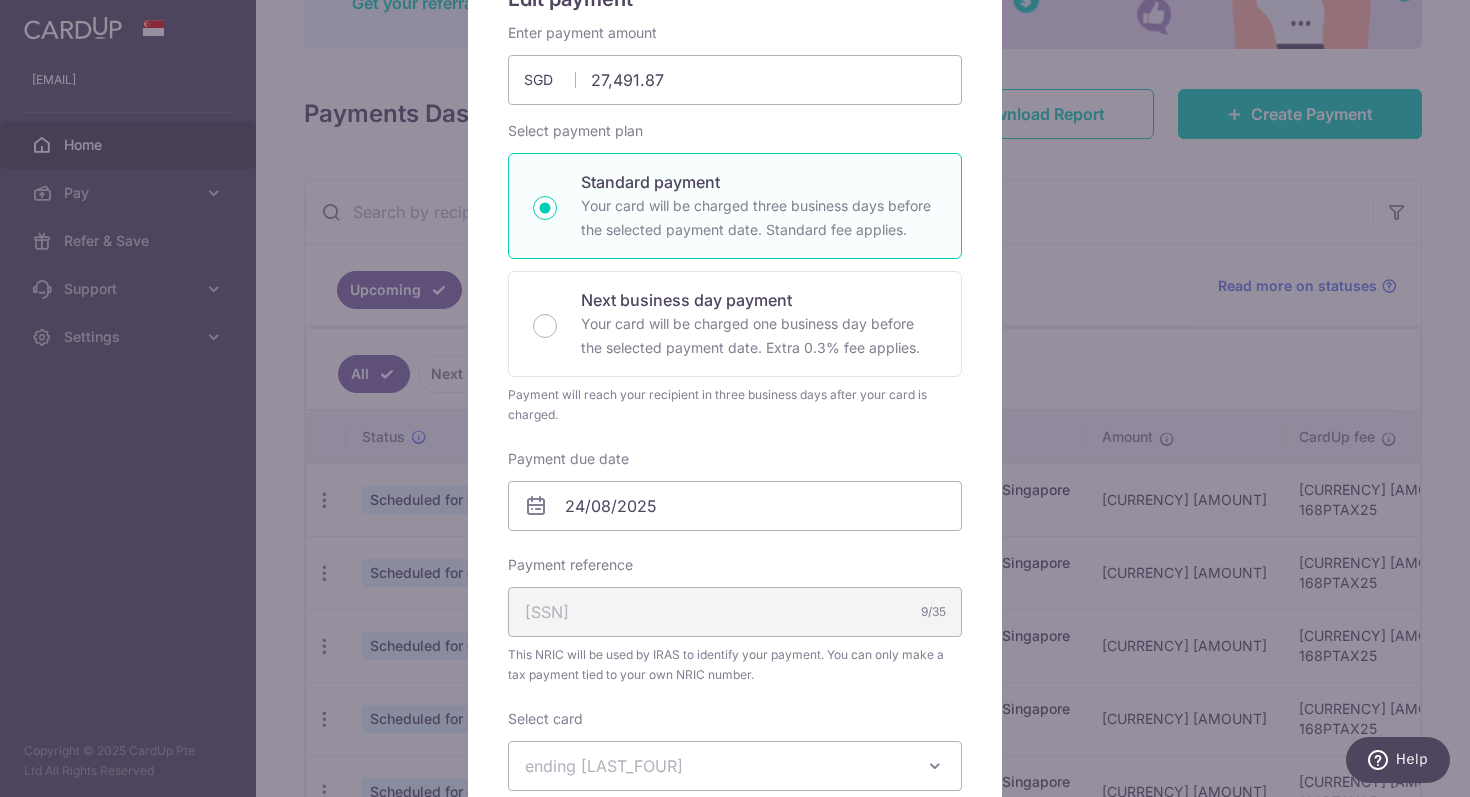 scroll, scrollTop: 205, scrollLeft: 0, axis: vertical 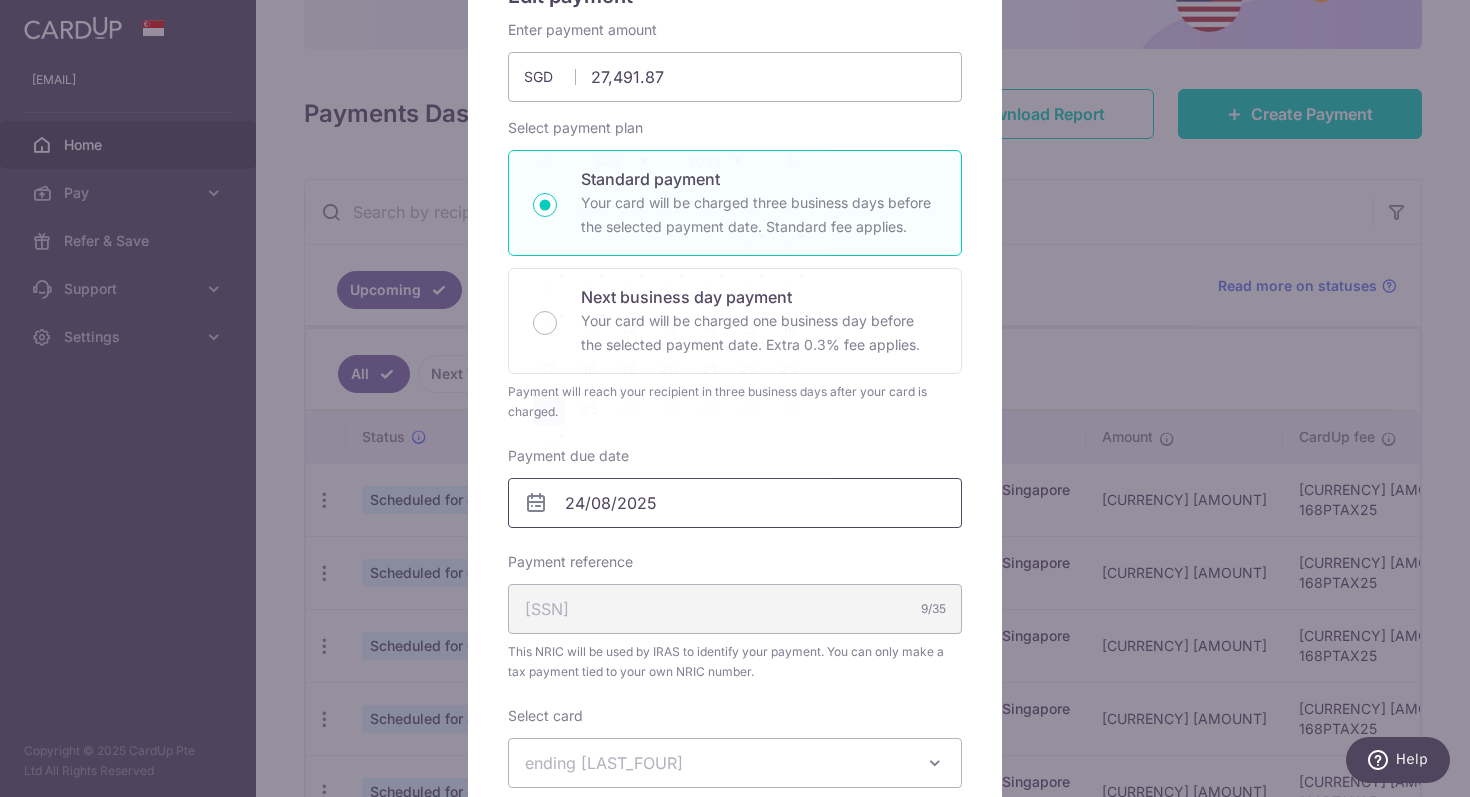 click on "24/08/2025" at bounding box center (735, 503) 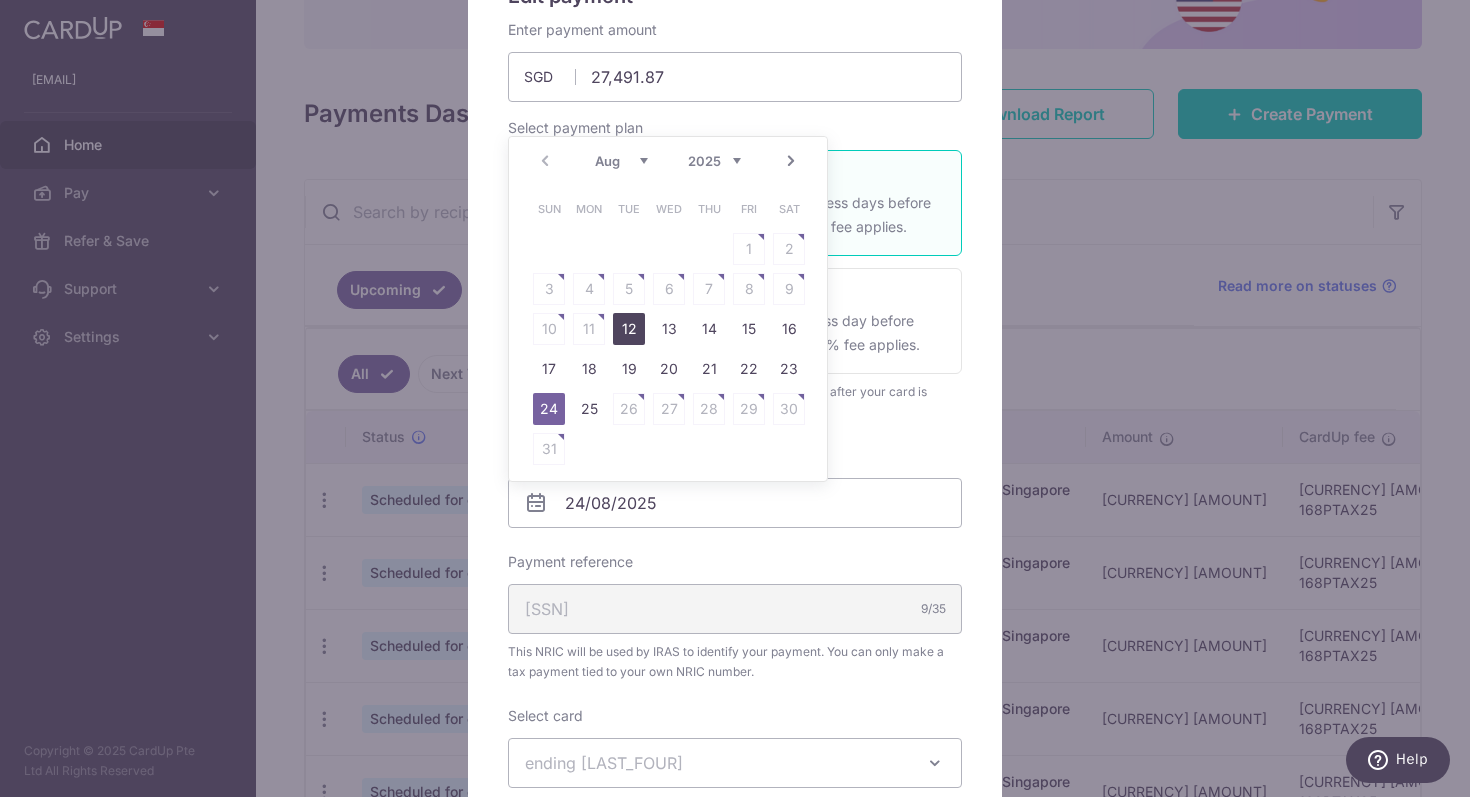 click on "12" at bounding box center (629, 329) 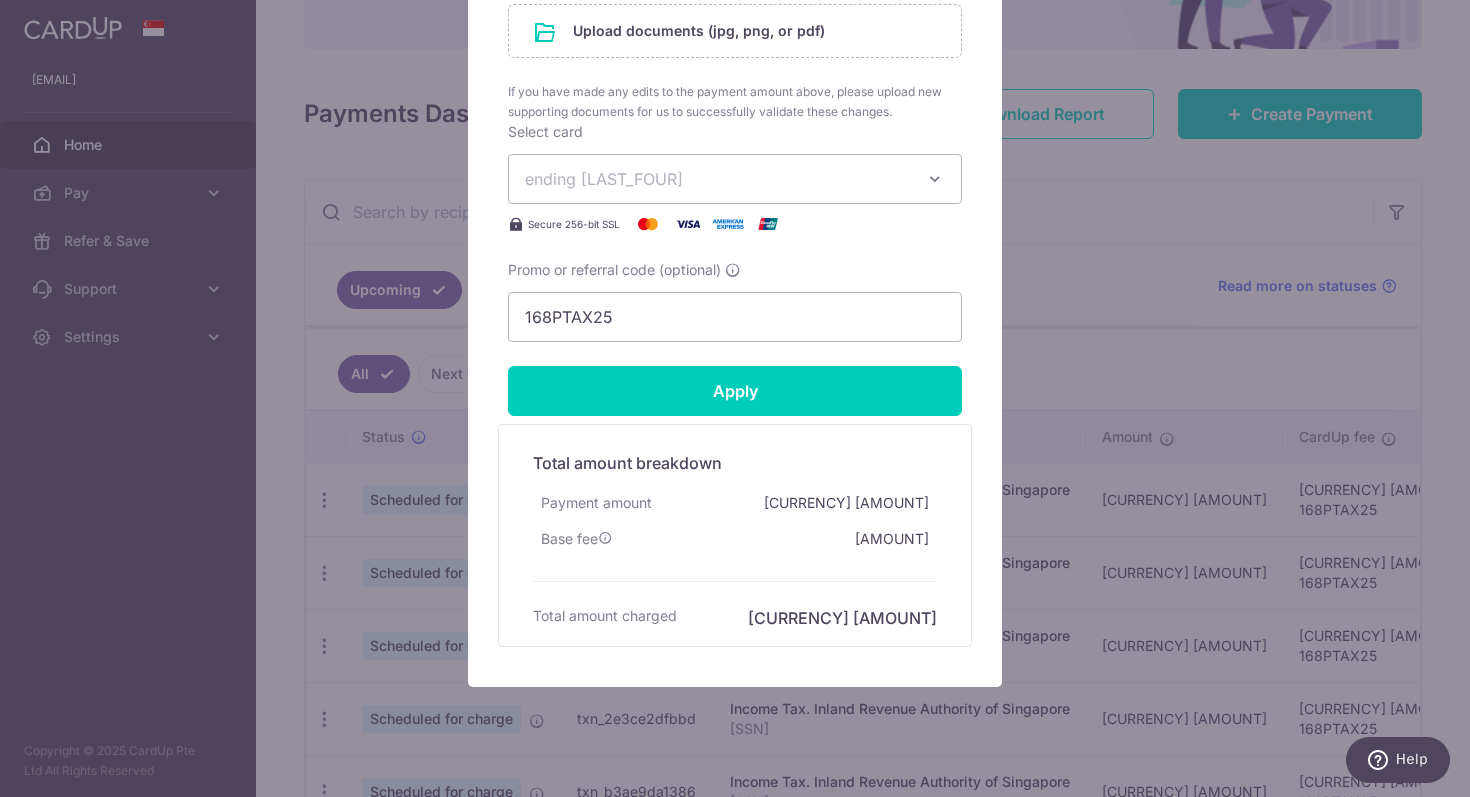 scroll, scrollTop: 1130, scrollLeft: 0, axis: vertical 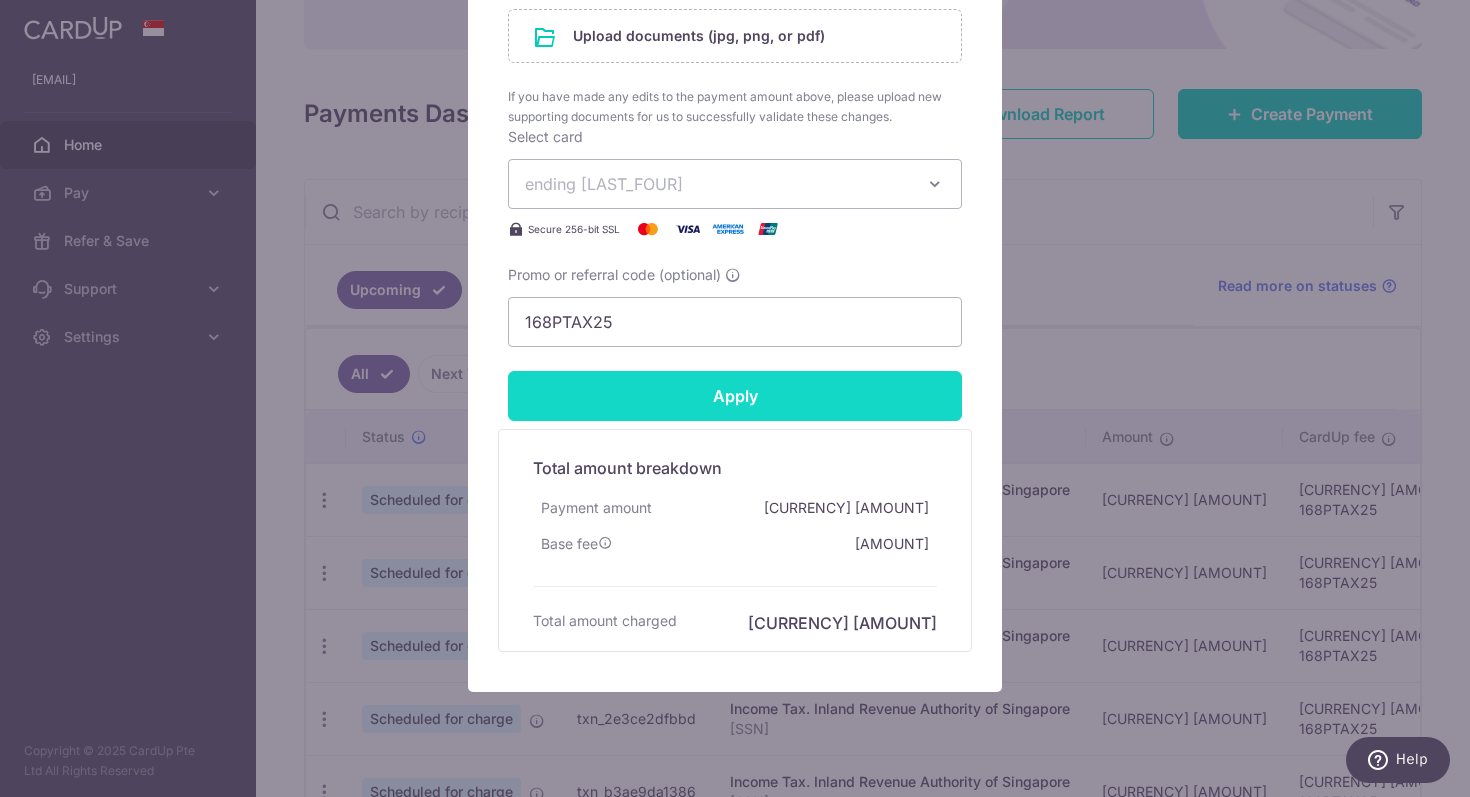 click on "Apply" at bounding box center (735, 396) 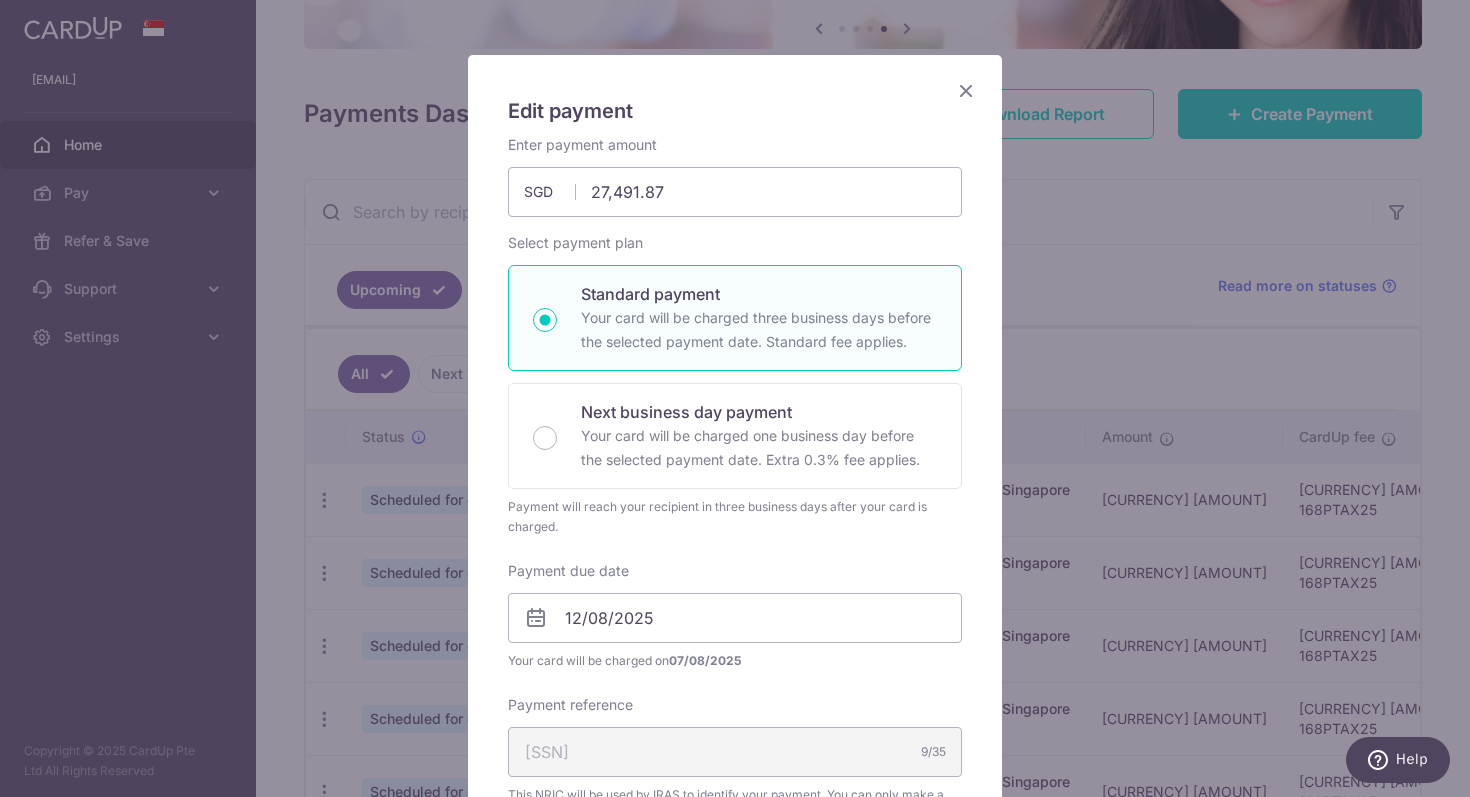 scroll, scrollTop: 0, scrollLeft: 0, axis: both 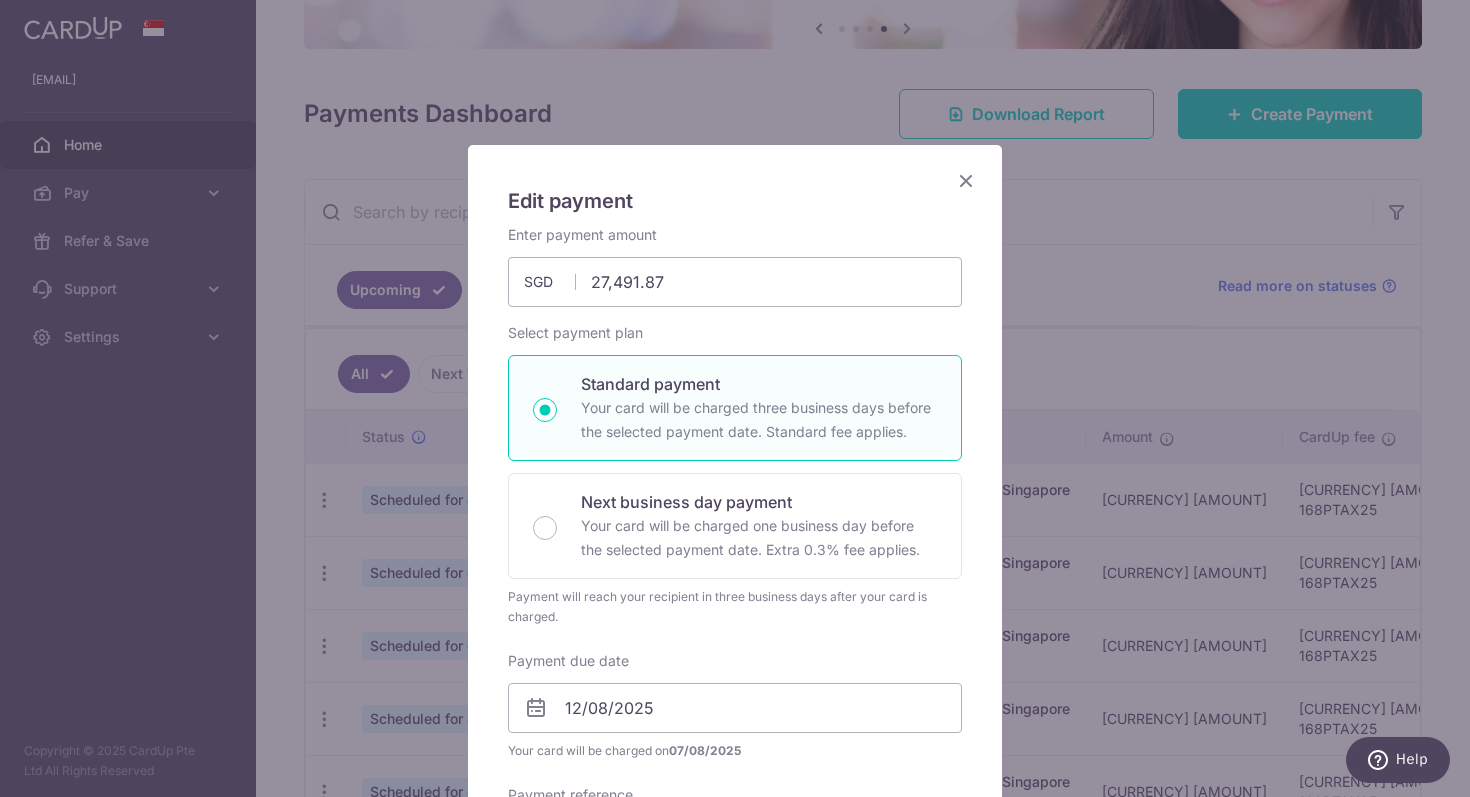 click at bounding box center (966, 180) 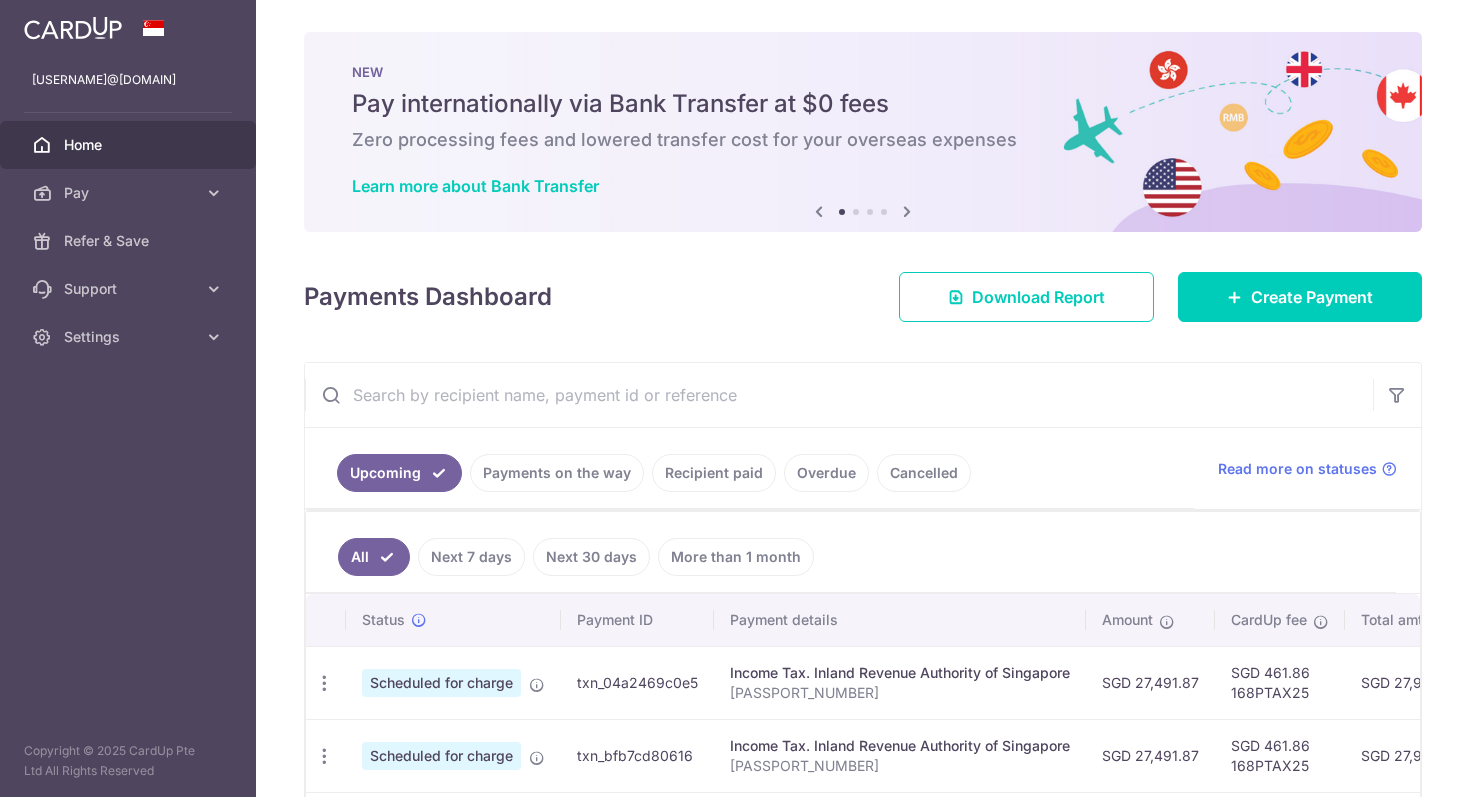 scroll, scrollTop: 0, scrollLeft: 0, axis: both 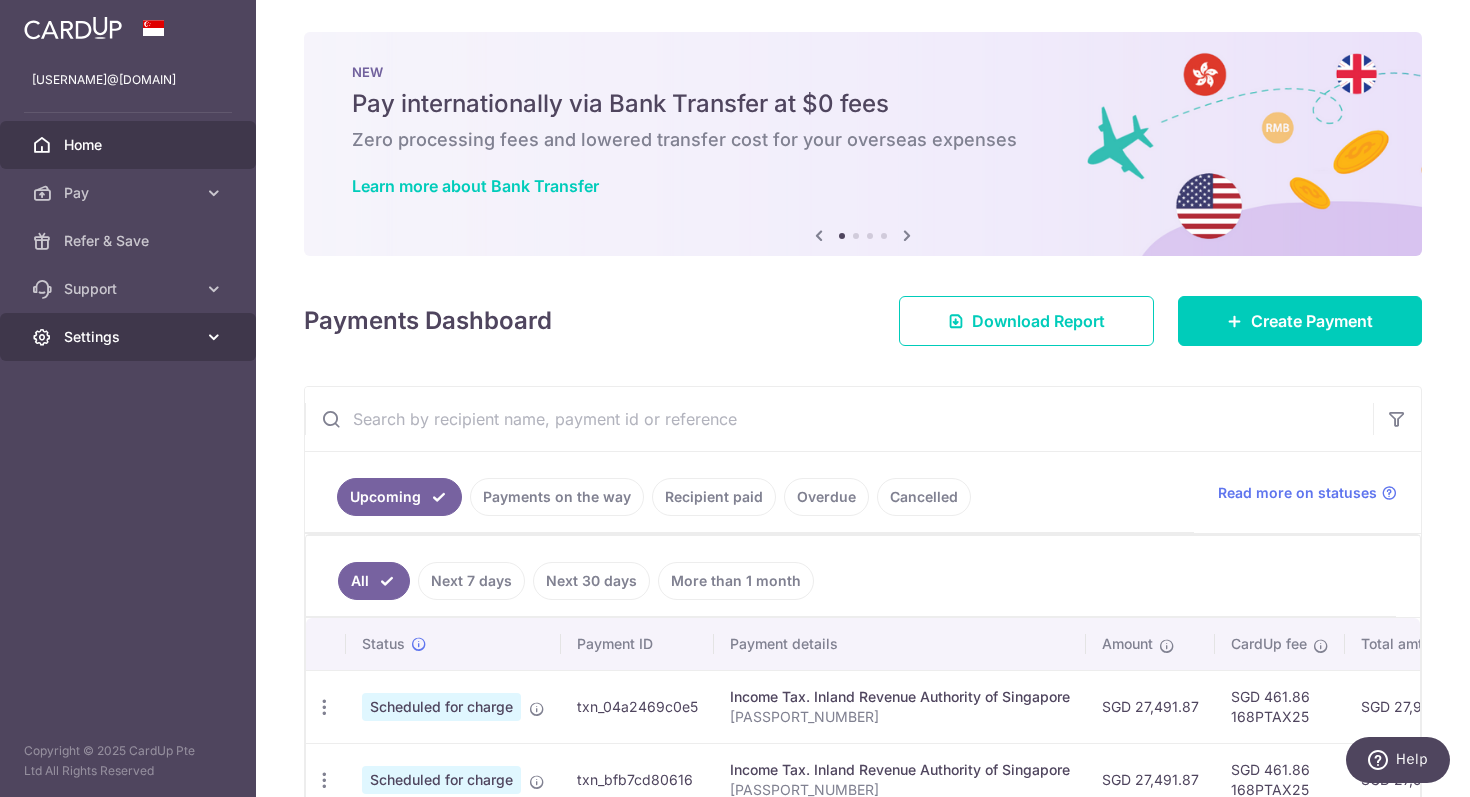 click at bounding box center (214, 337) 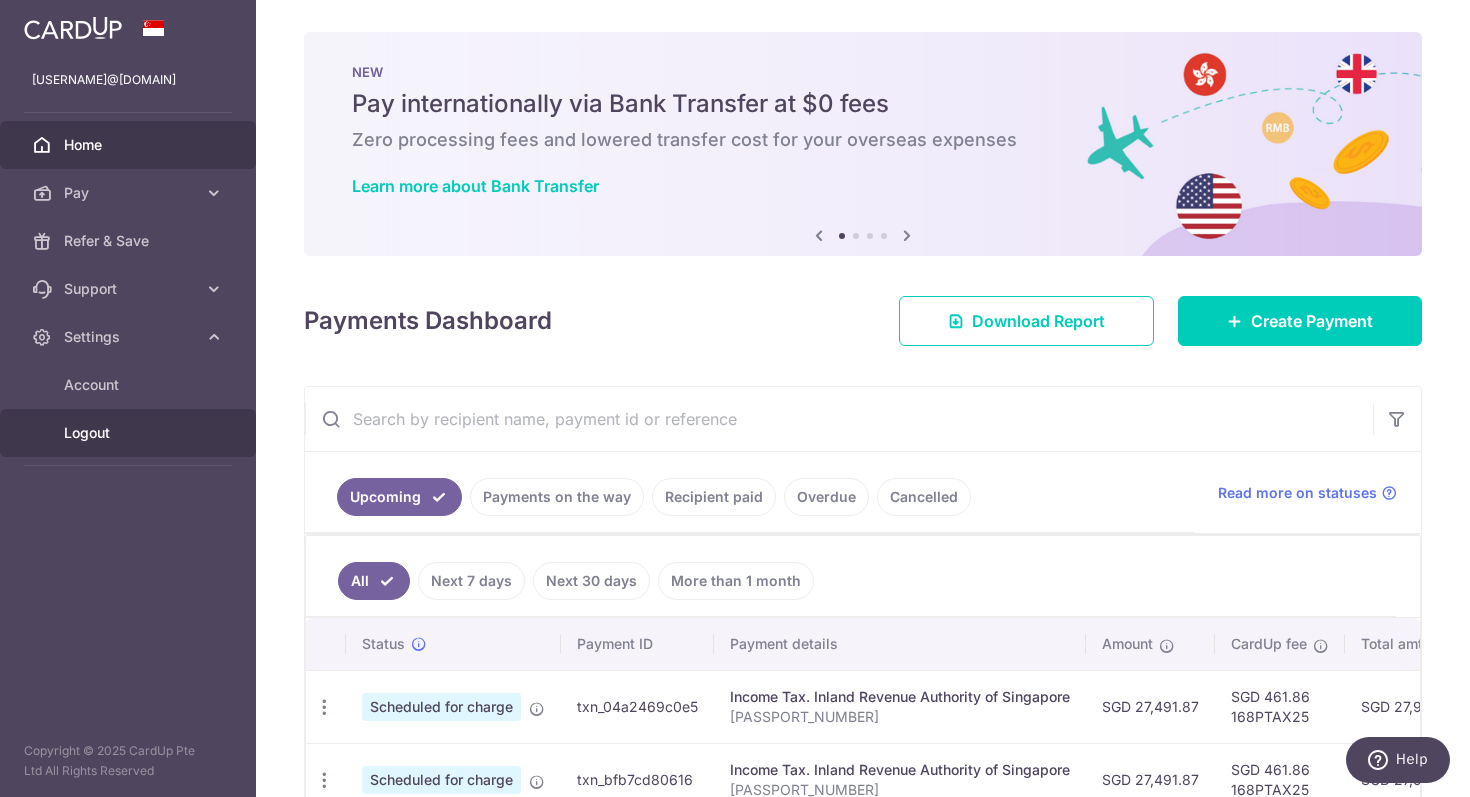 click on "Logout" at bounding box center (130, 433) 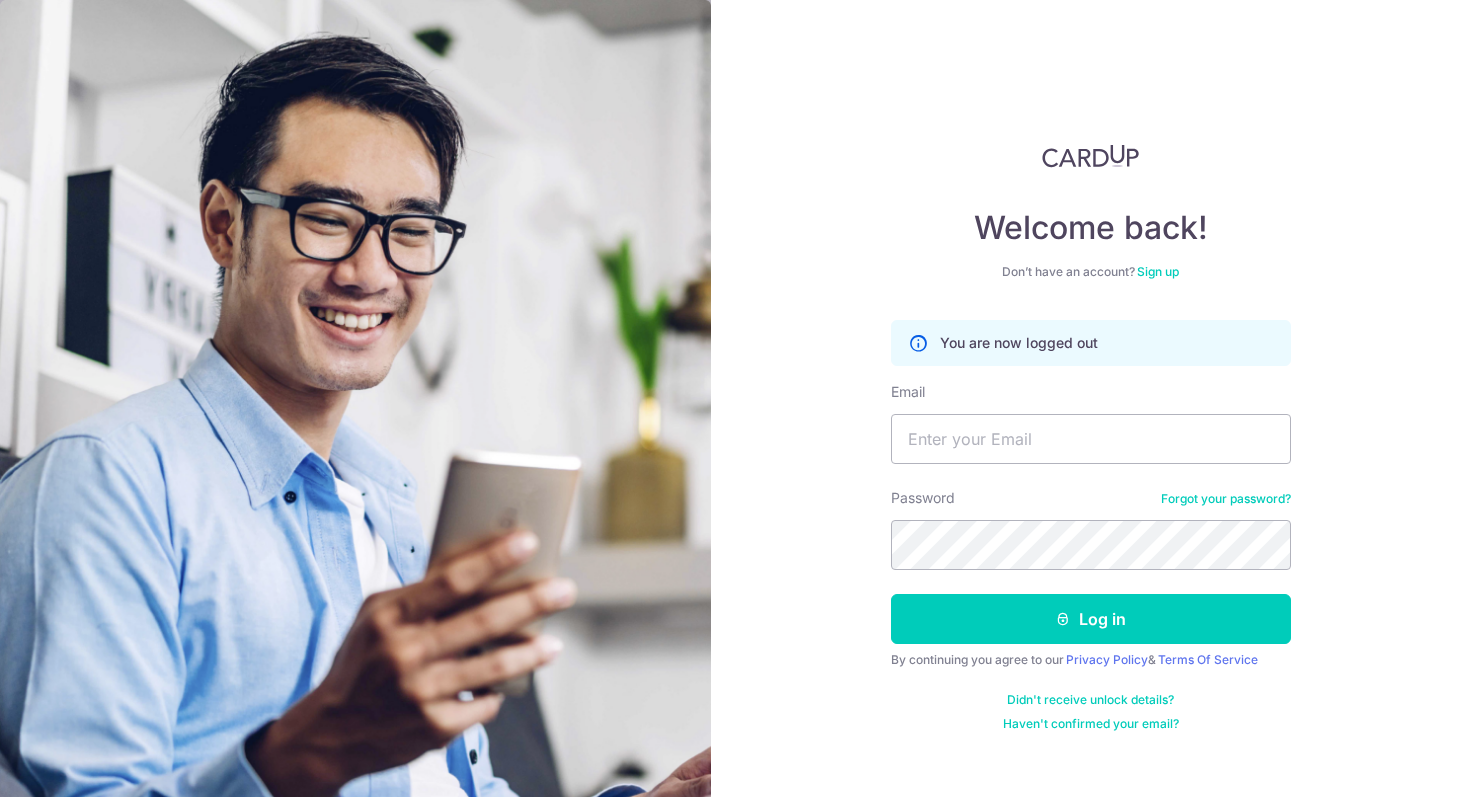 scroll, scrollTop: 0, scrollLeft: 0, axis: both 